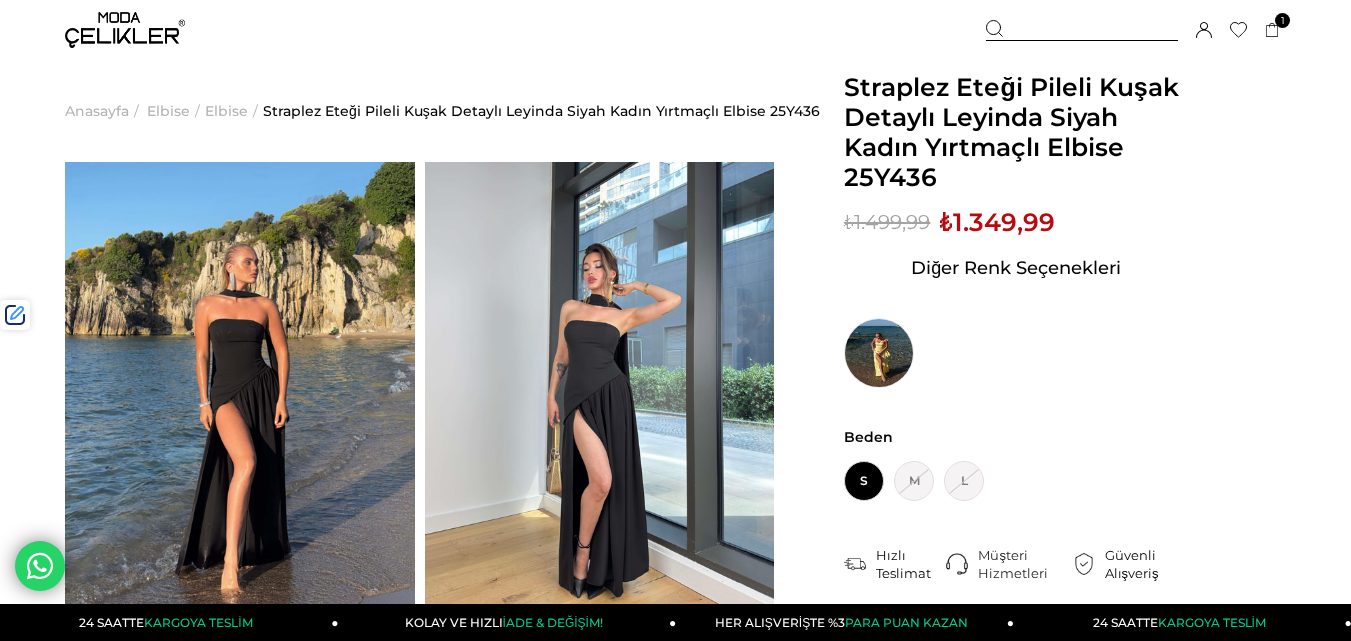 scroll, scrollTop: 200, scrollLeft: 0, axis: vertical 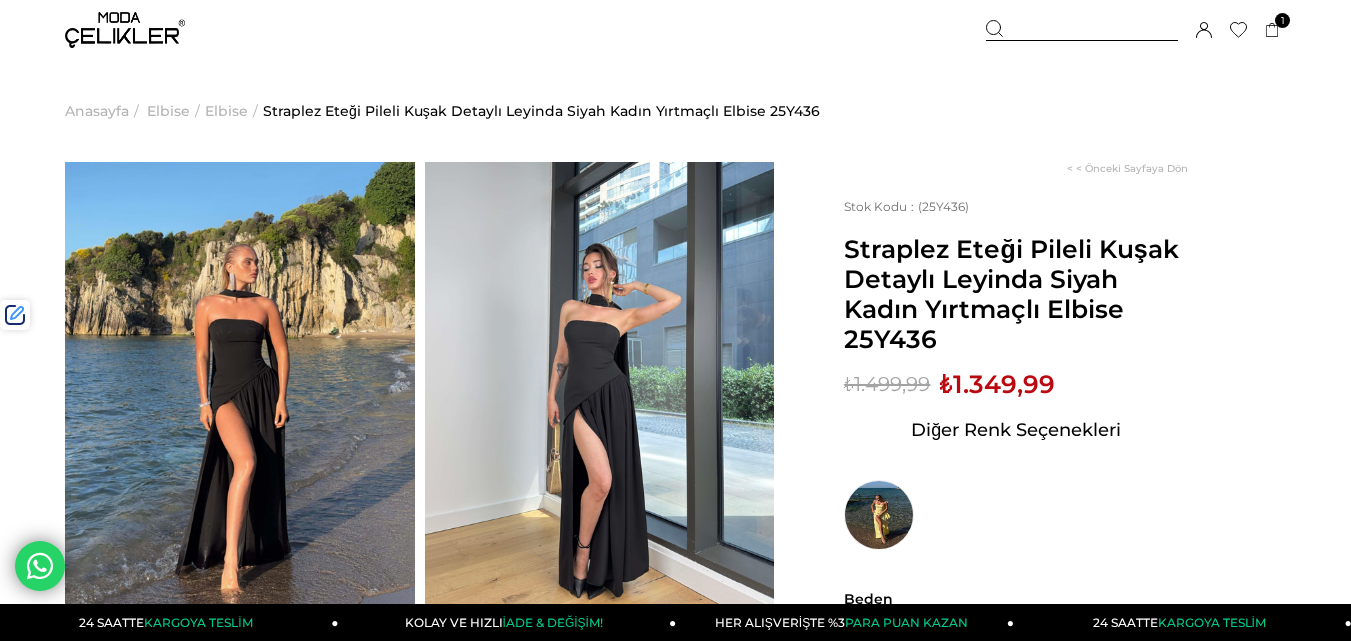 click at bounding box center (1082, 30) 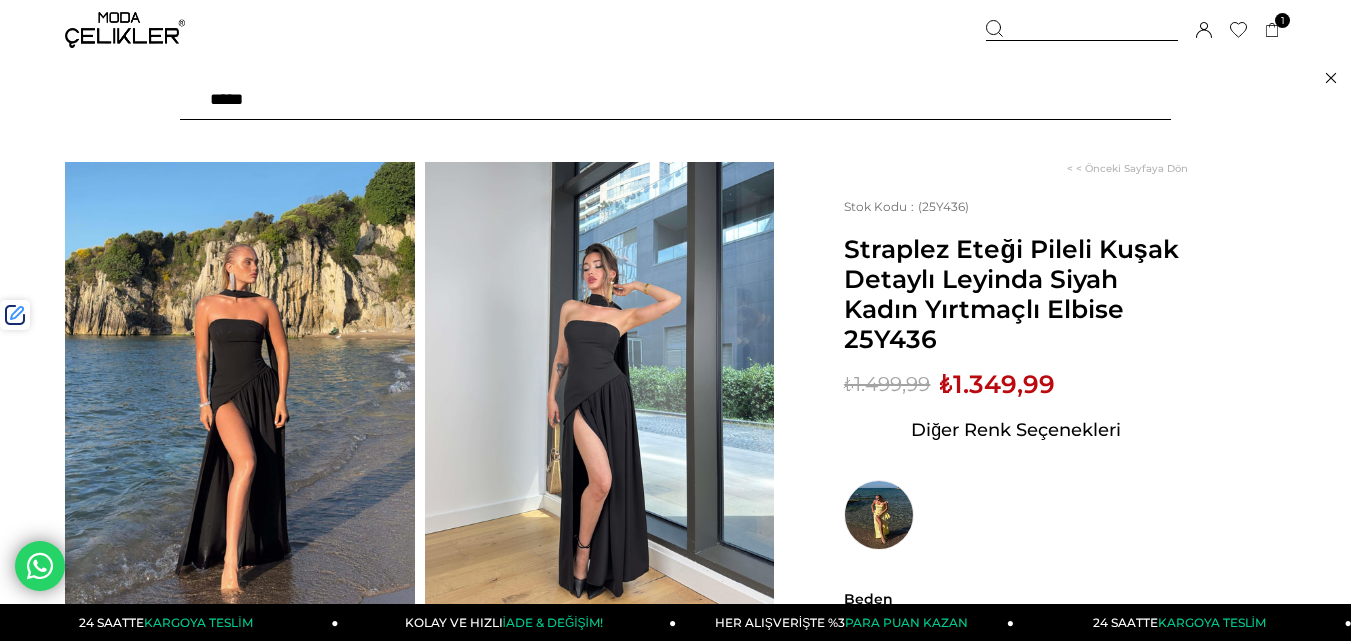 click at bounding box center (675, 100) 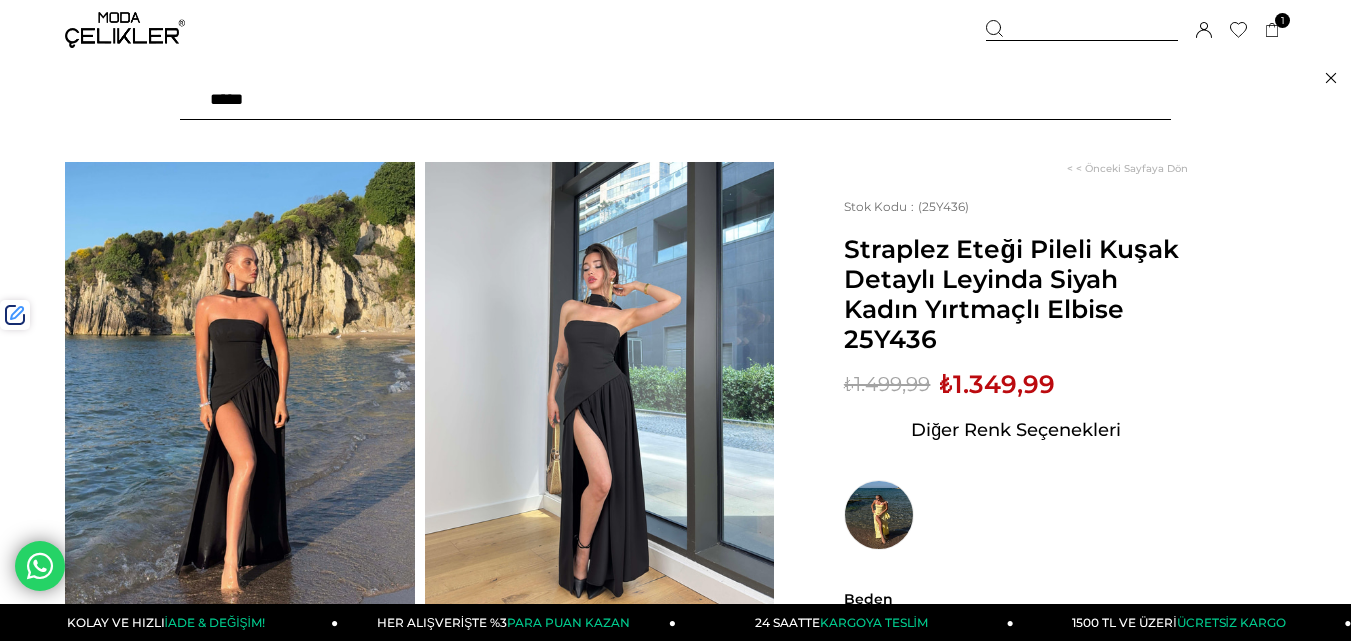 click at bounding box center (675, 100) 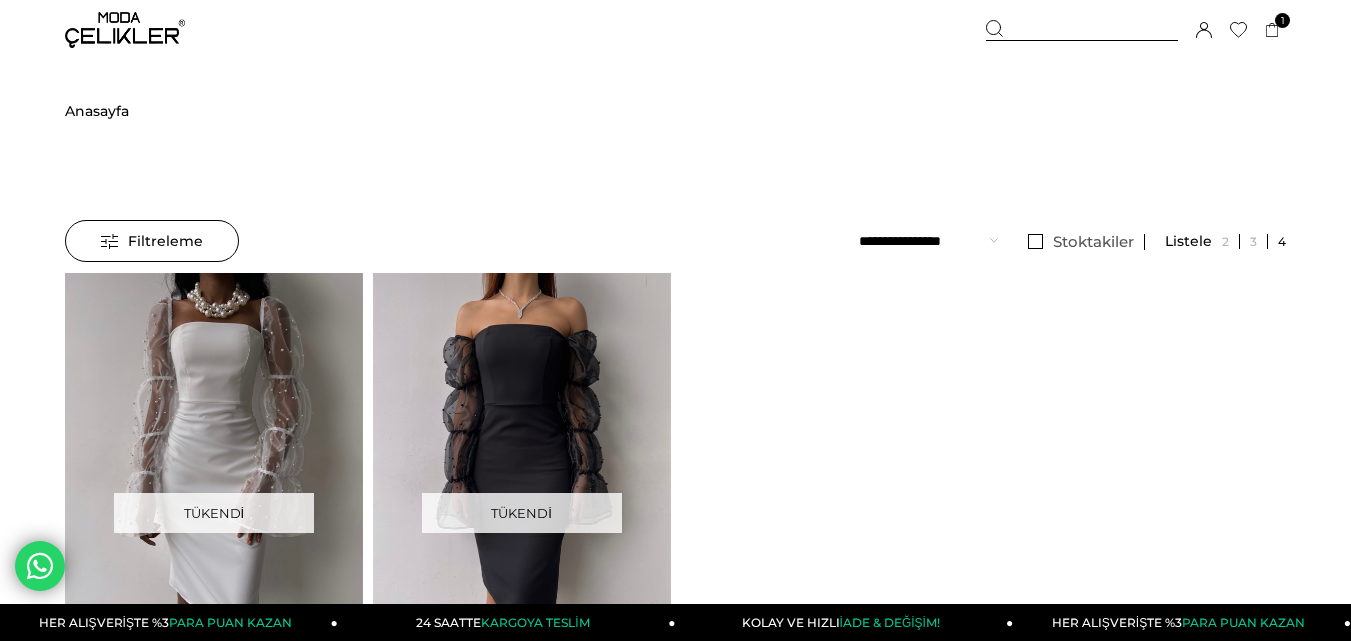 scroll, scrollTop: 0, scrollLeft: 0, axis: both 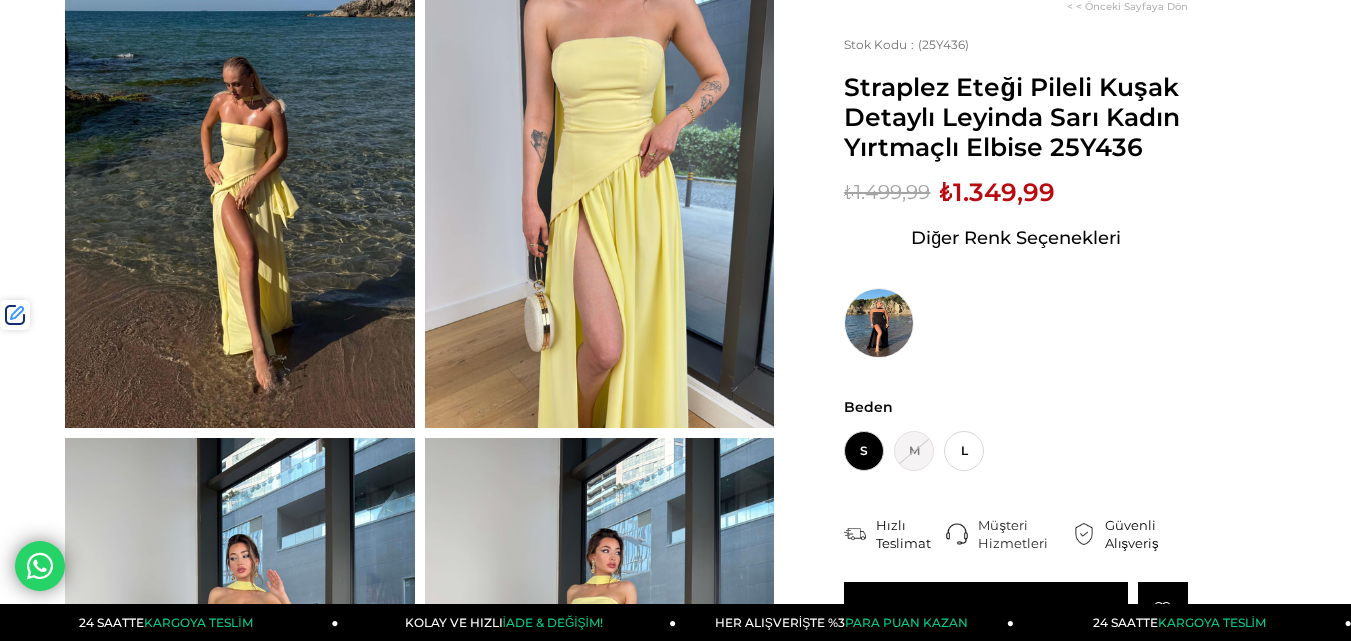 click on "₺1.349,99" at bounding box center [997, 192] 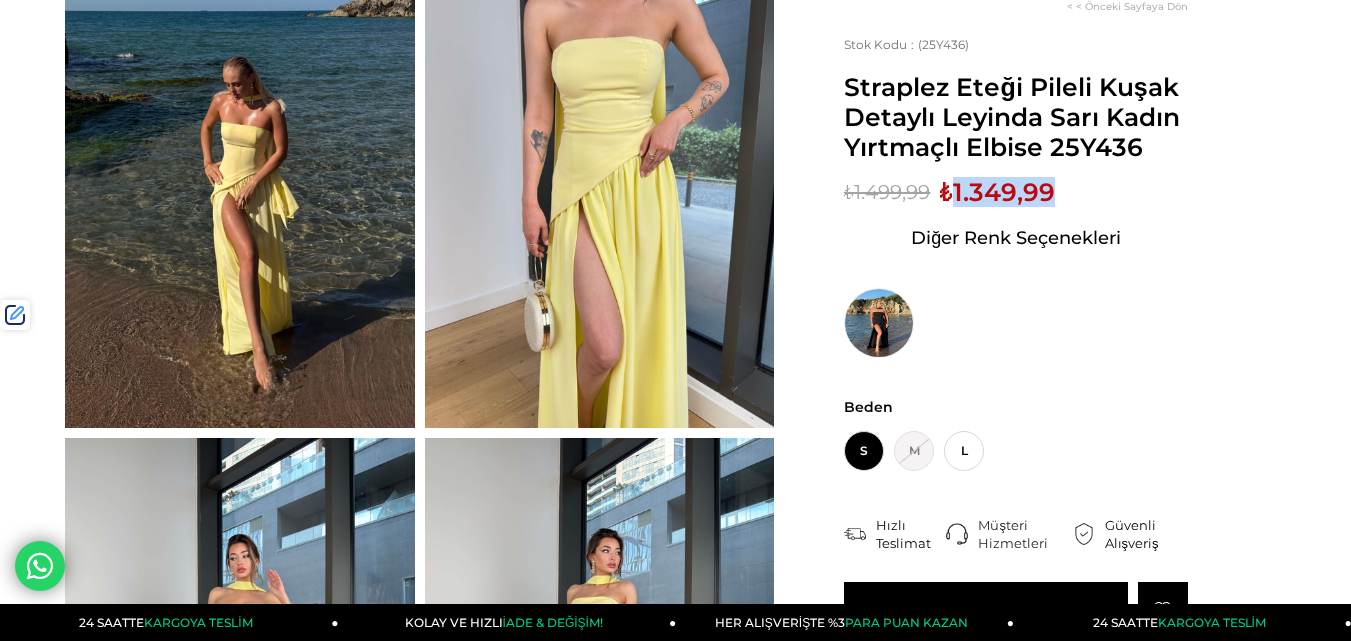 click on "₺1.349,99" at bounding box center [997, 192] 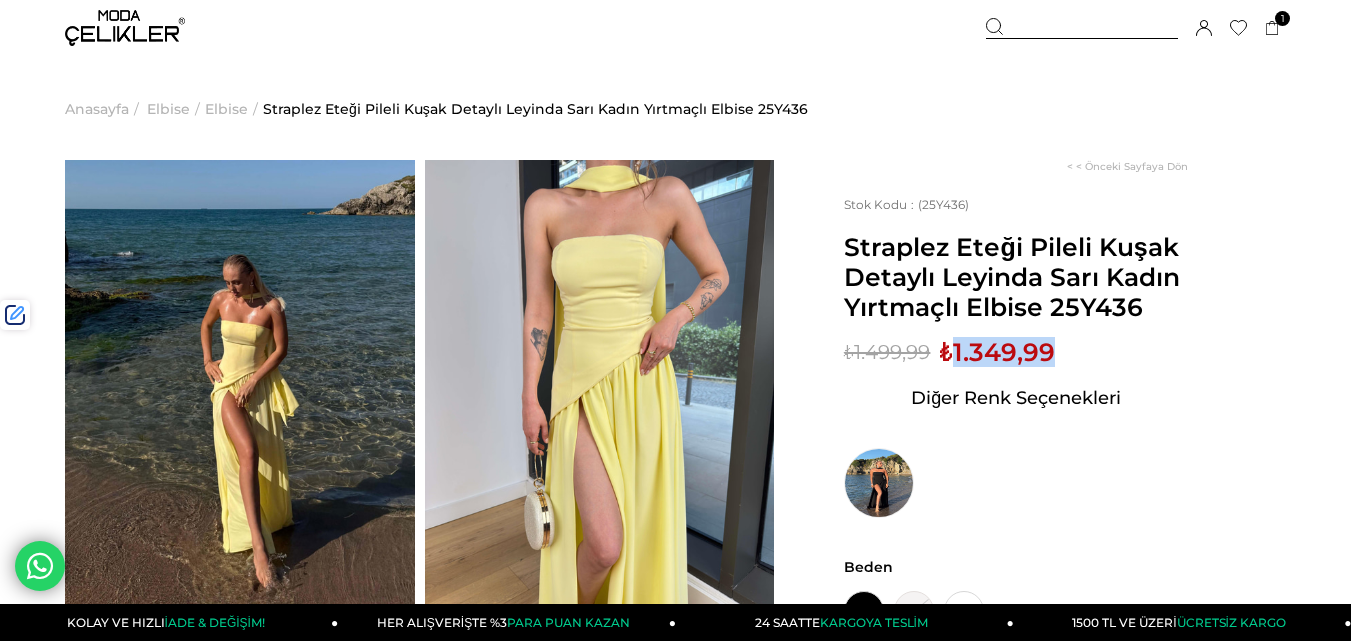scroll, scrollTop: 0, scrollLeft: 0, axis: both 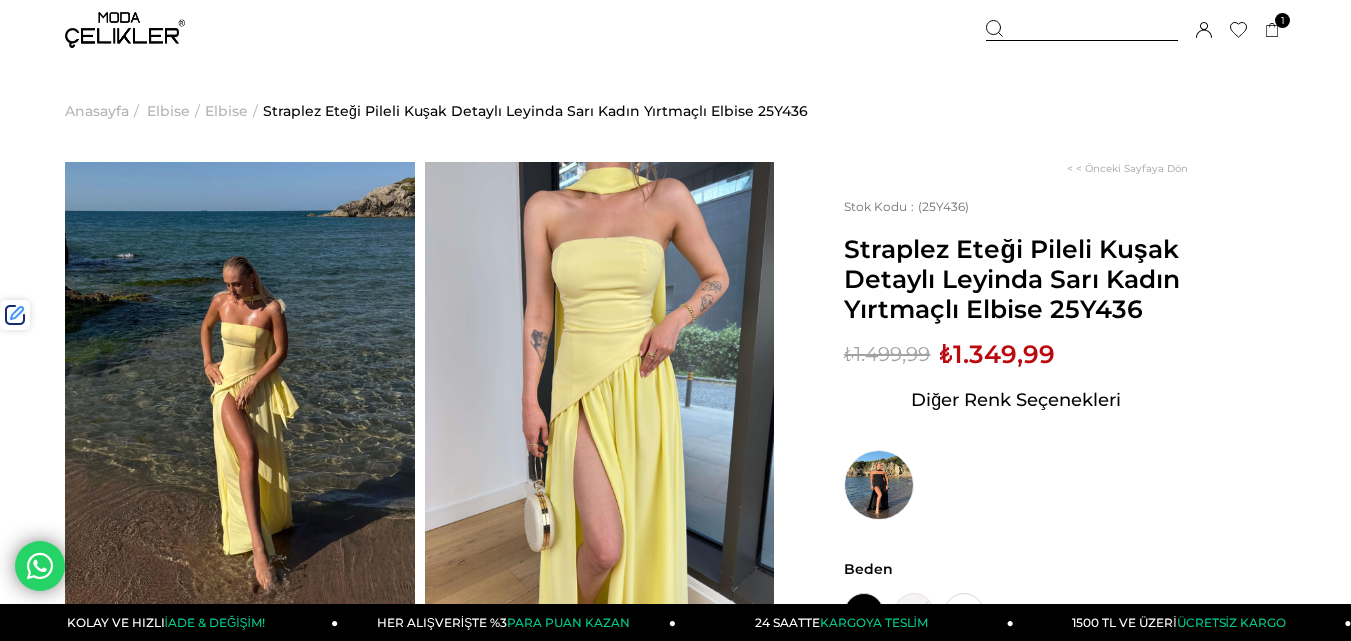 click at bounding box center (1082, 30) 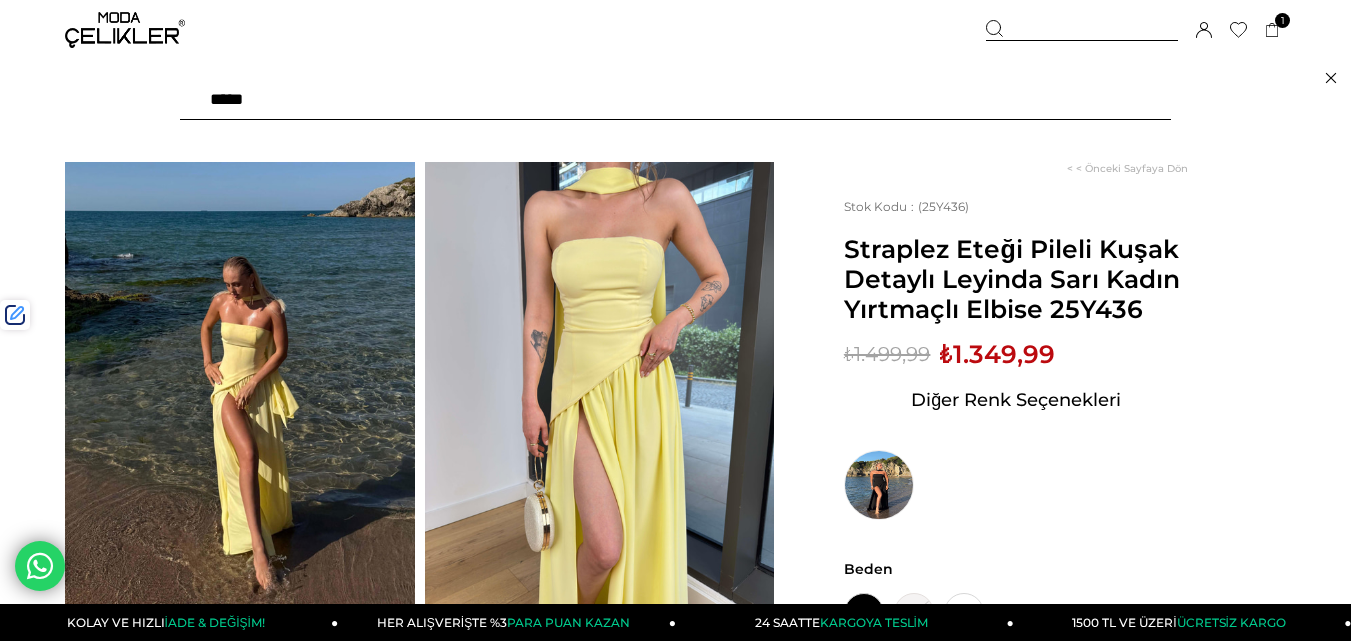 click at bounding box center (675, 100) 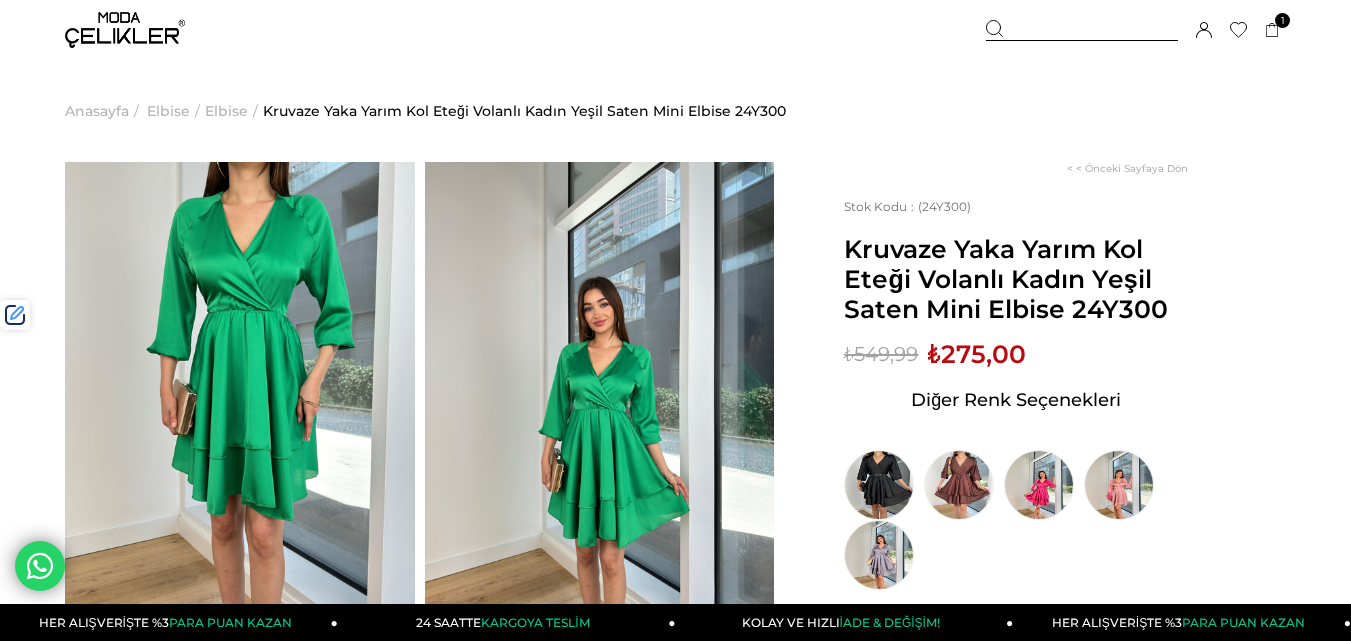 scroll, scrollTop: 0, scrollLeft: 0, axis: both 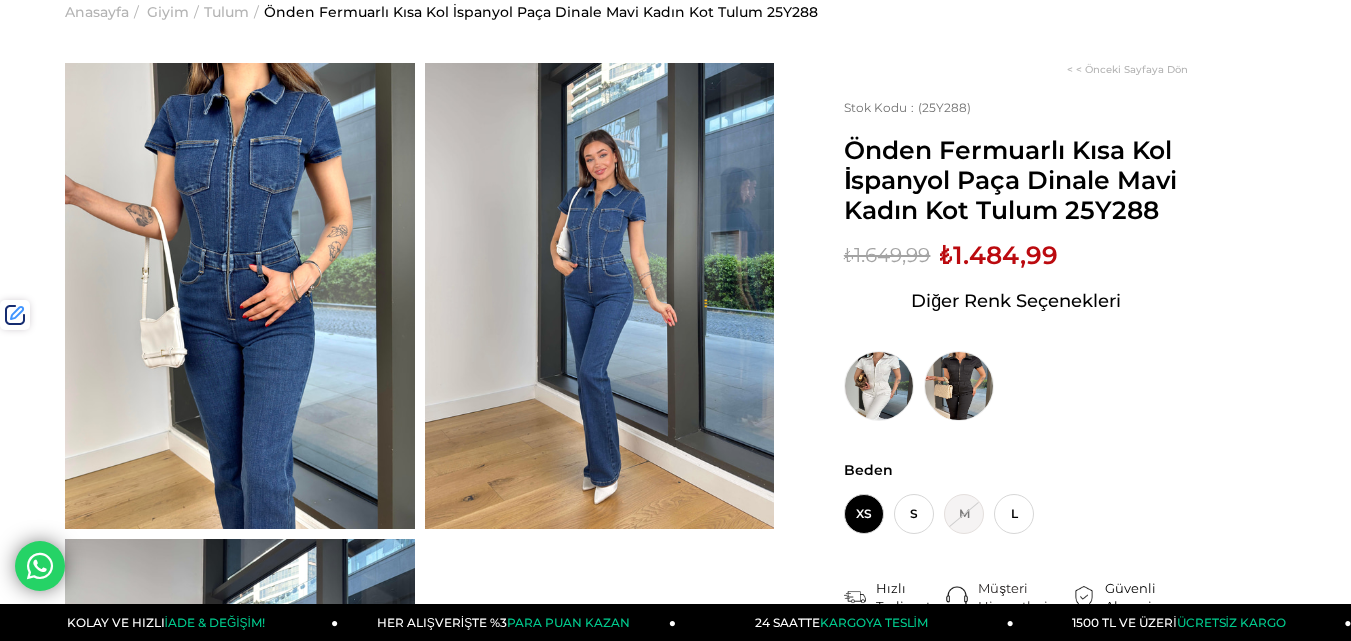 click on "₺1.484,99" at bounding box center [999, 255] 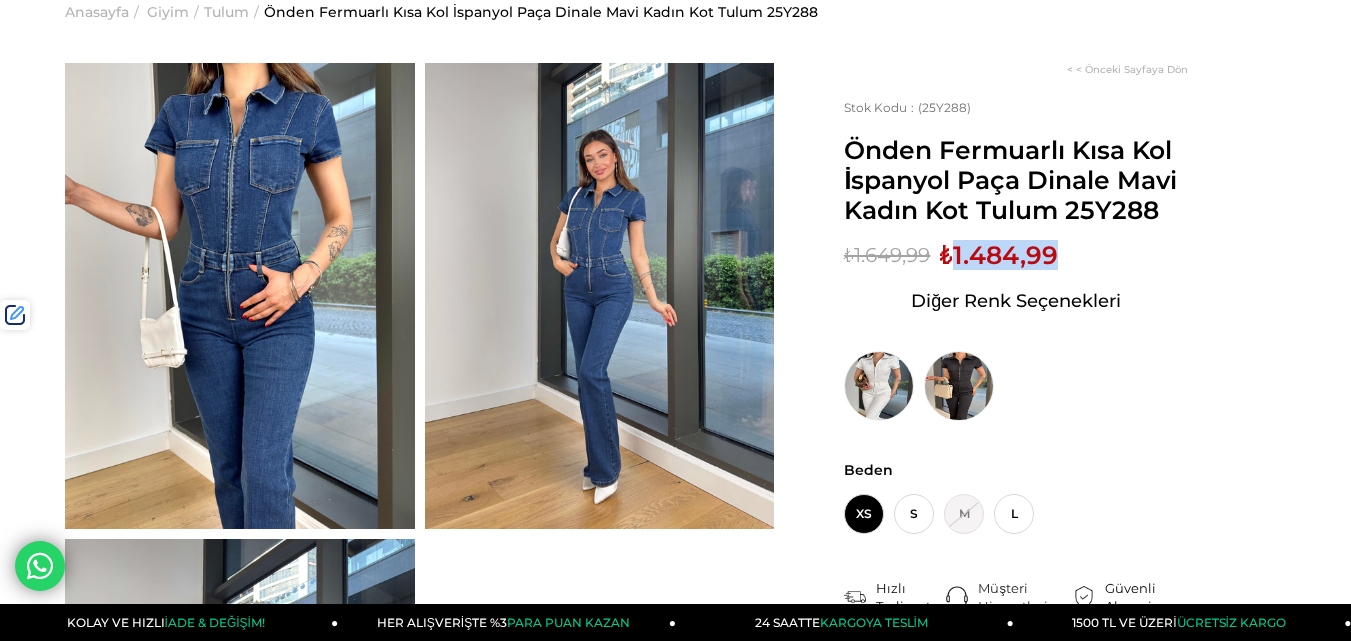 click on "₺1.484,99" at bounding box center (999, 255) 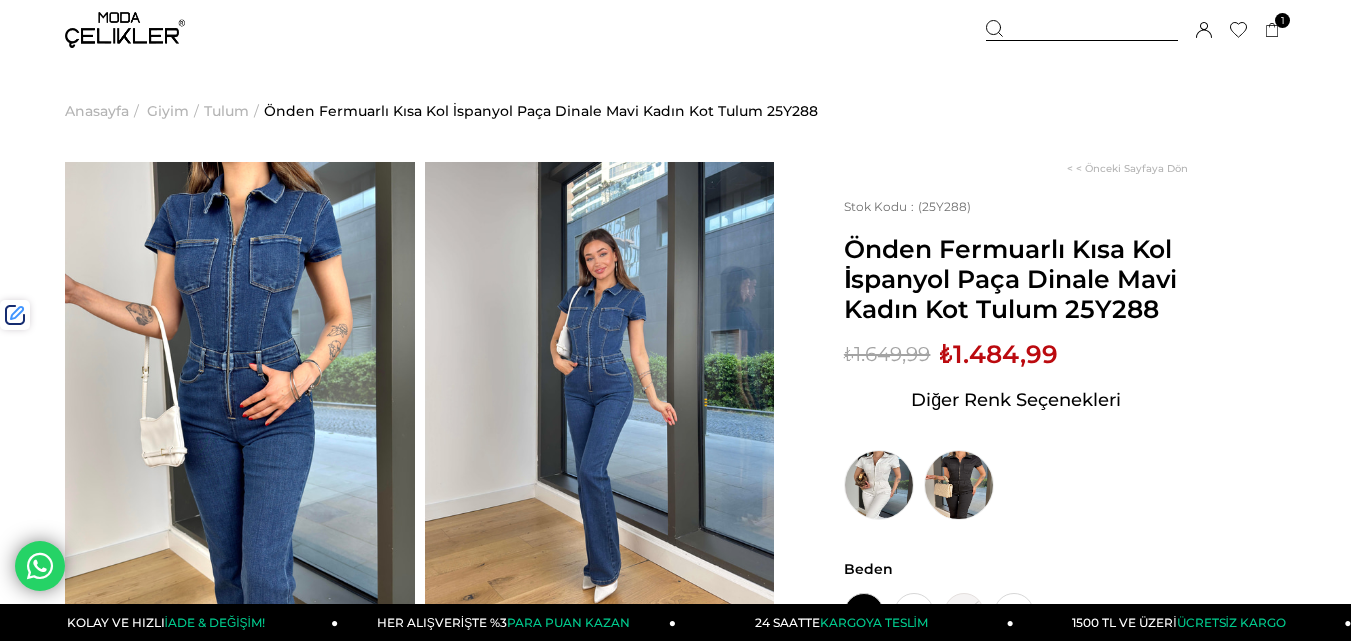 click at bounding box center (1082, 30) 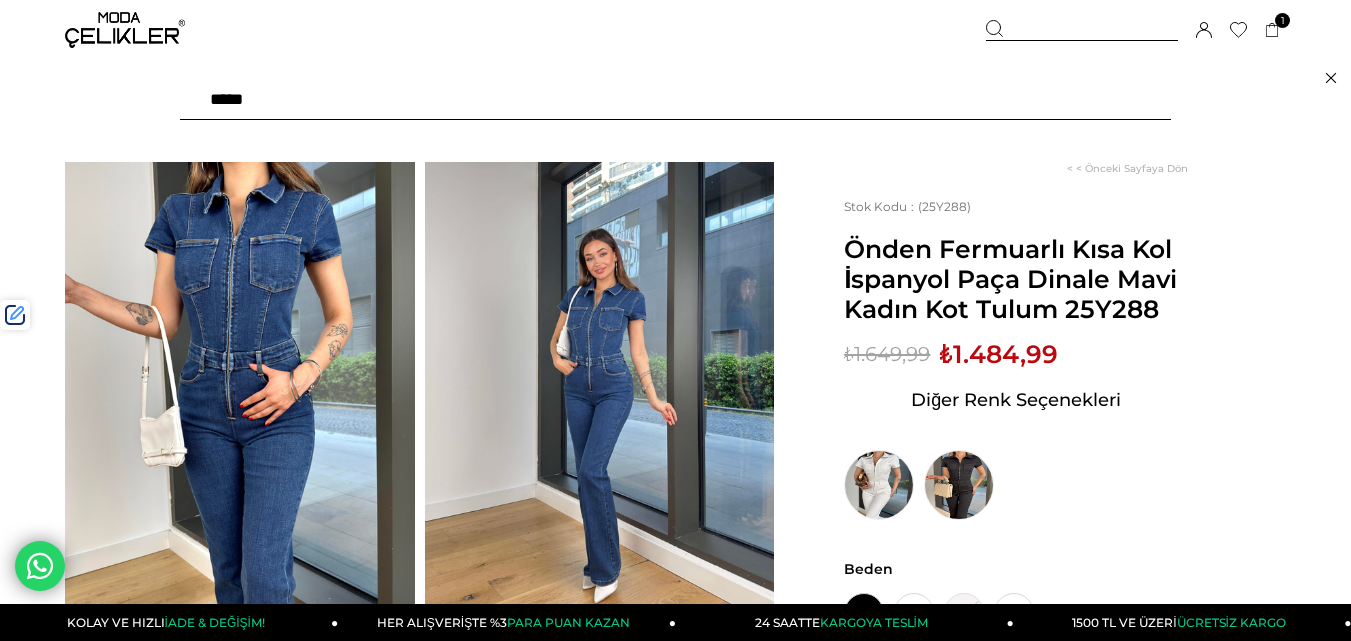click at bounding box center (675, 100) 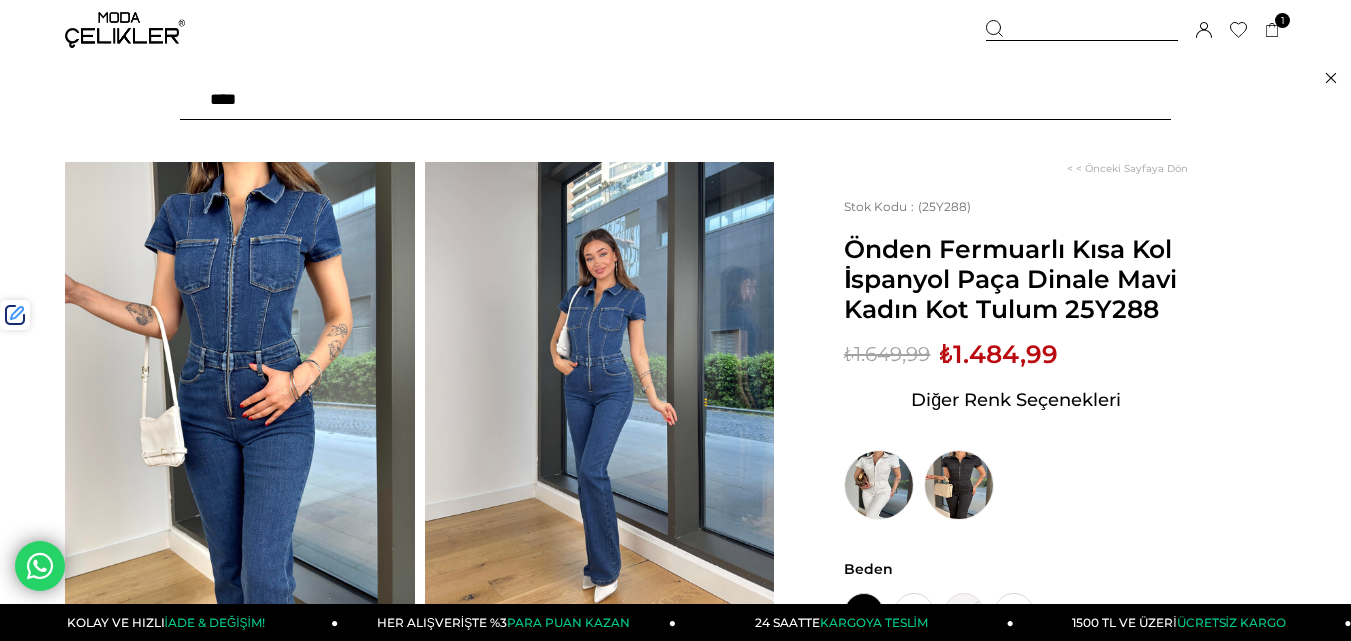 type on "*****" 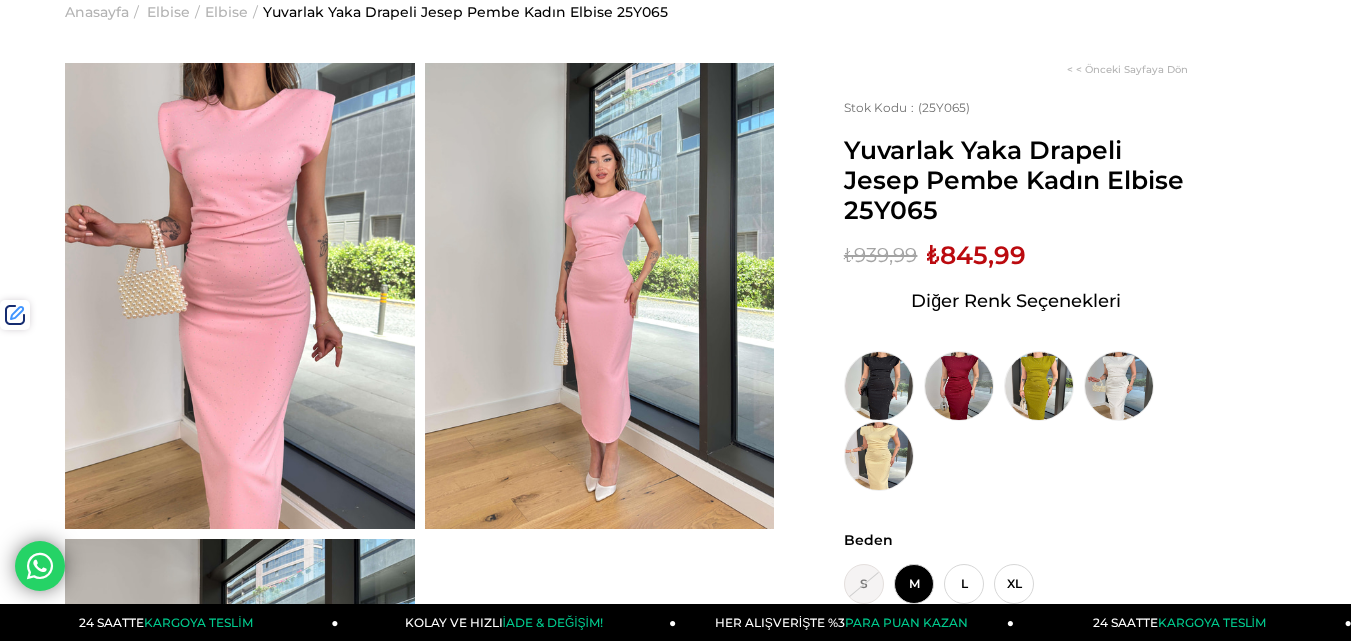 scroll, scrollTop: 99, scrollLeft: 0, axis: vertical 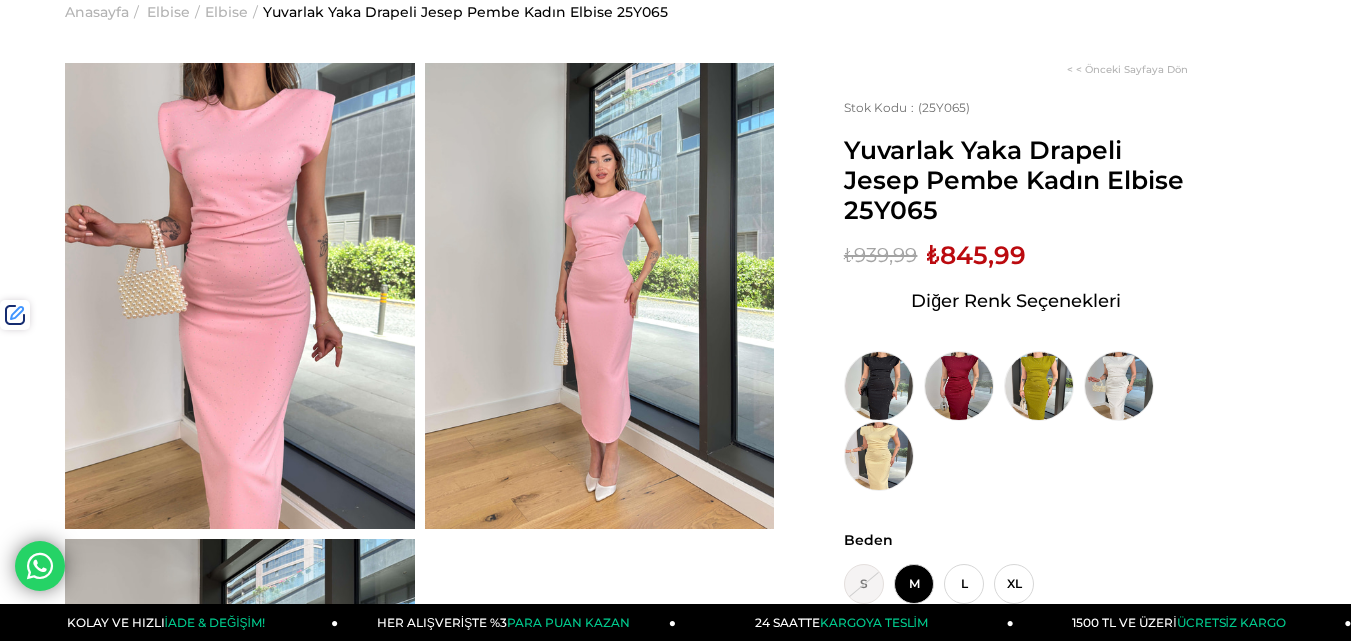 click on "₺845,99" at bounding box center [976, 255] 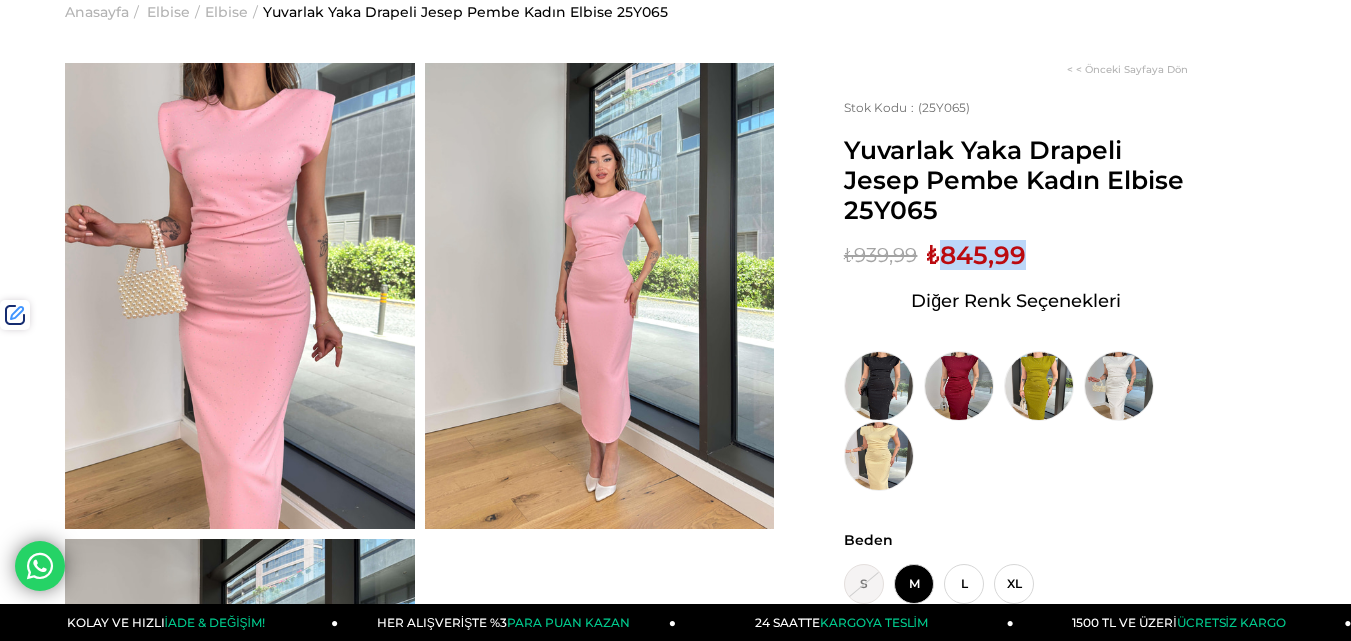click on "₺845,99" at bounding box center [976, 255] 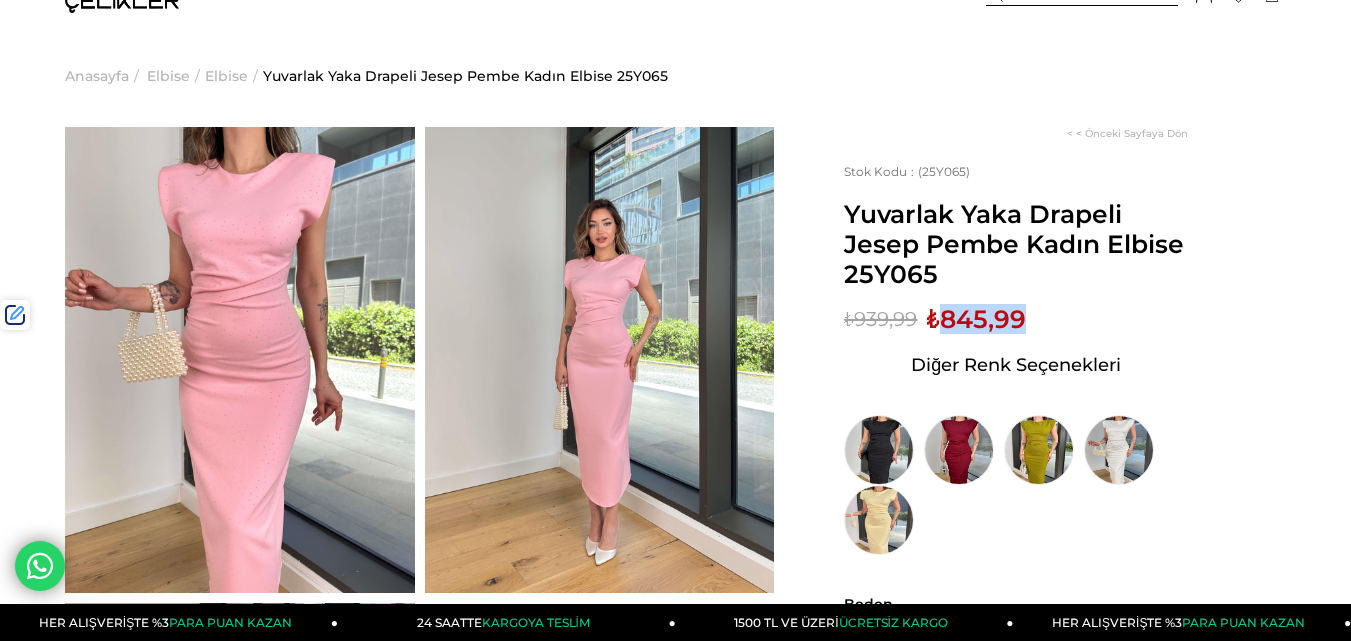 scroll, scrollTop: 0, scrollLeft: 0, axis: both 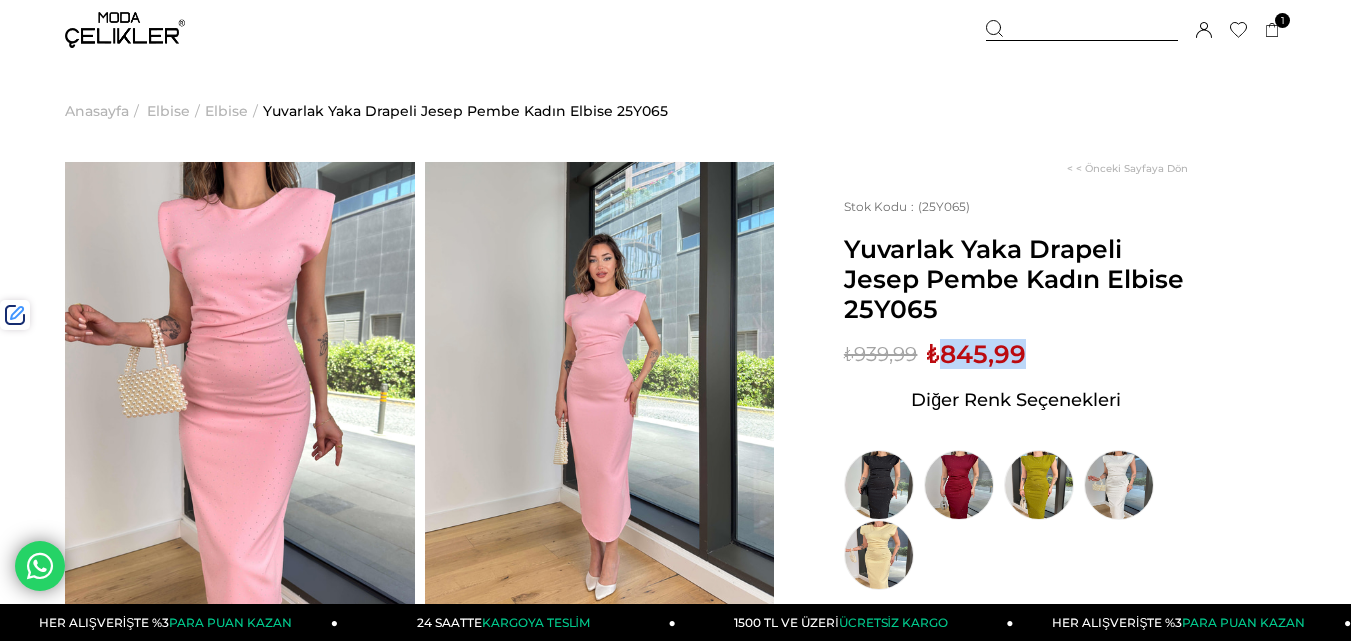 click on "Anasayfa" at bounding box center [97, 111] 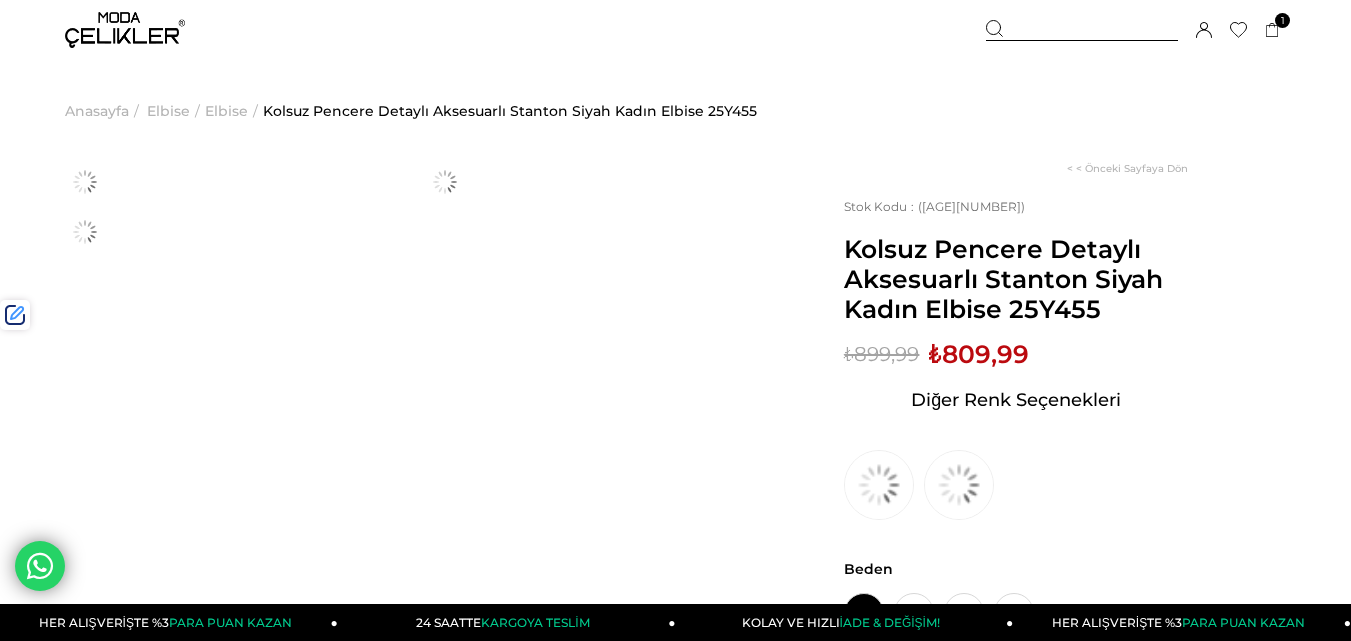scroll, scrollTop: 0, scrollLeft: 0, axis: both 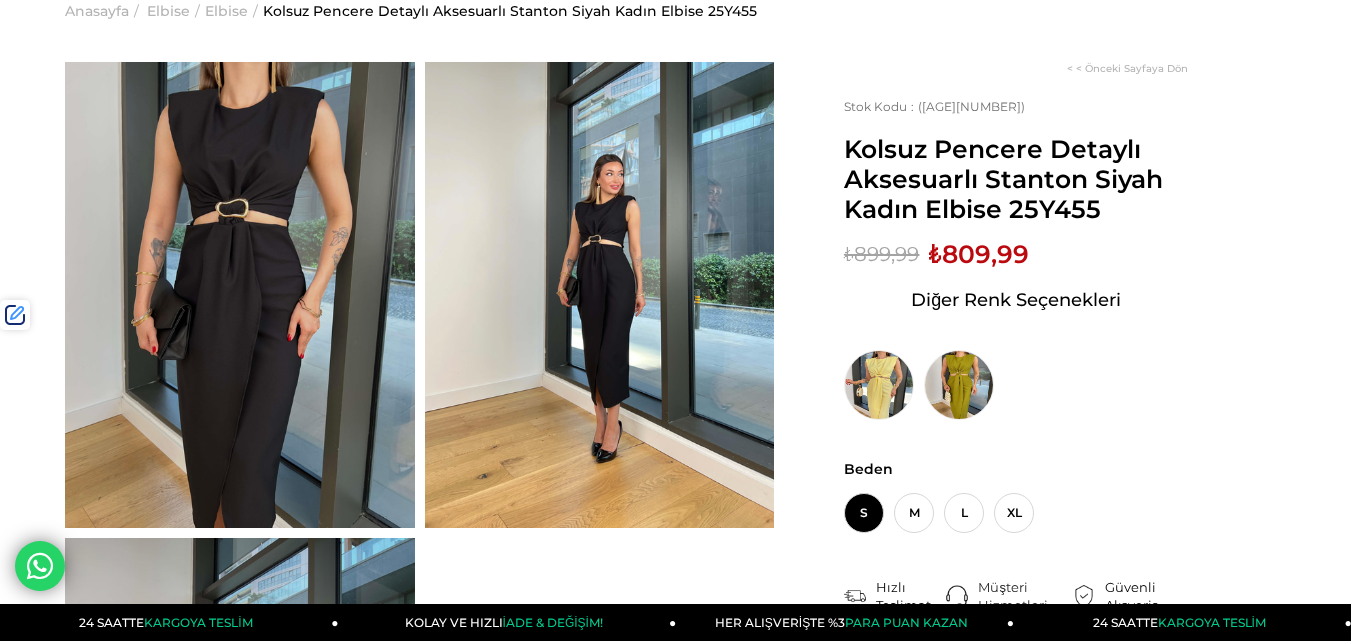 click on "Kolsuz Pencere Detaylı Aksesuarlı Stanton Siyah Kadın Elbise 25Y455" at bounding box center (1016, 179) 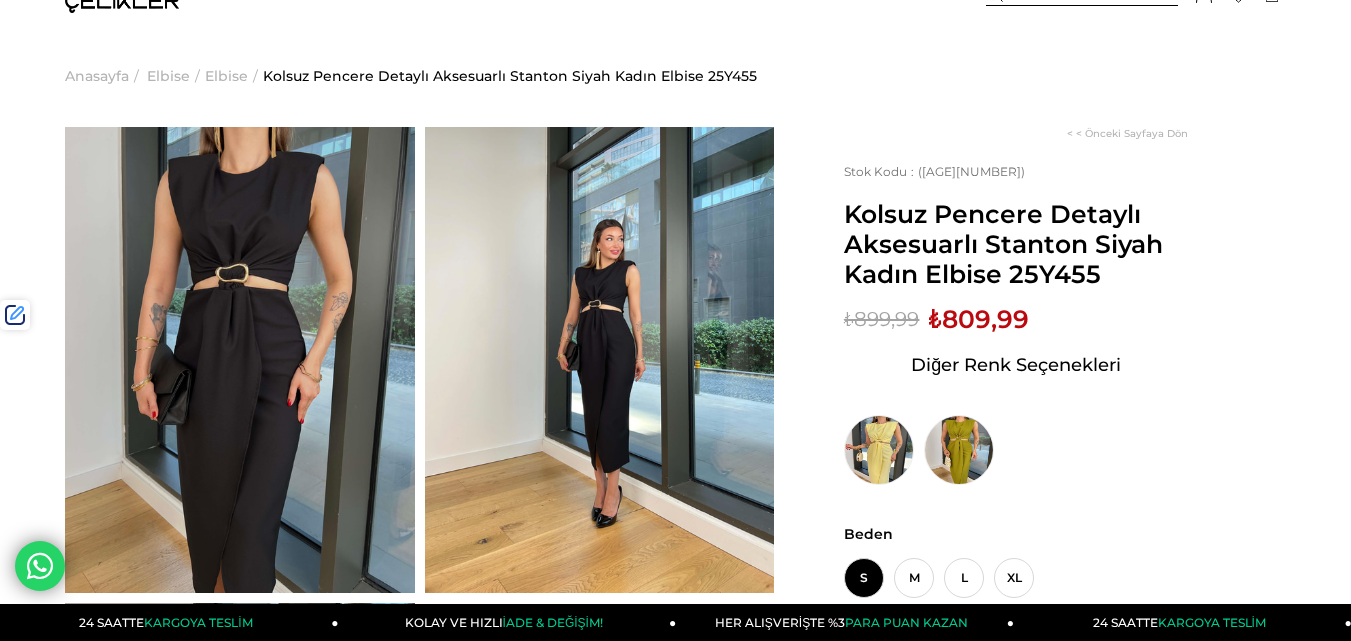scroll, scrollTop: 0, scrollLeft: 0, axis: both 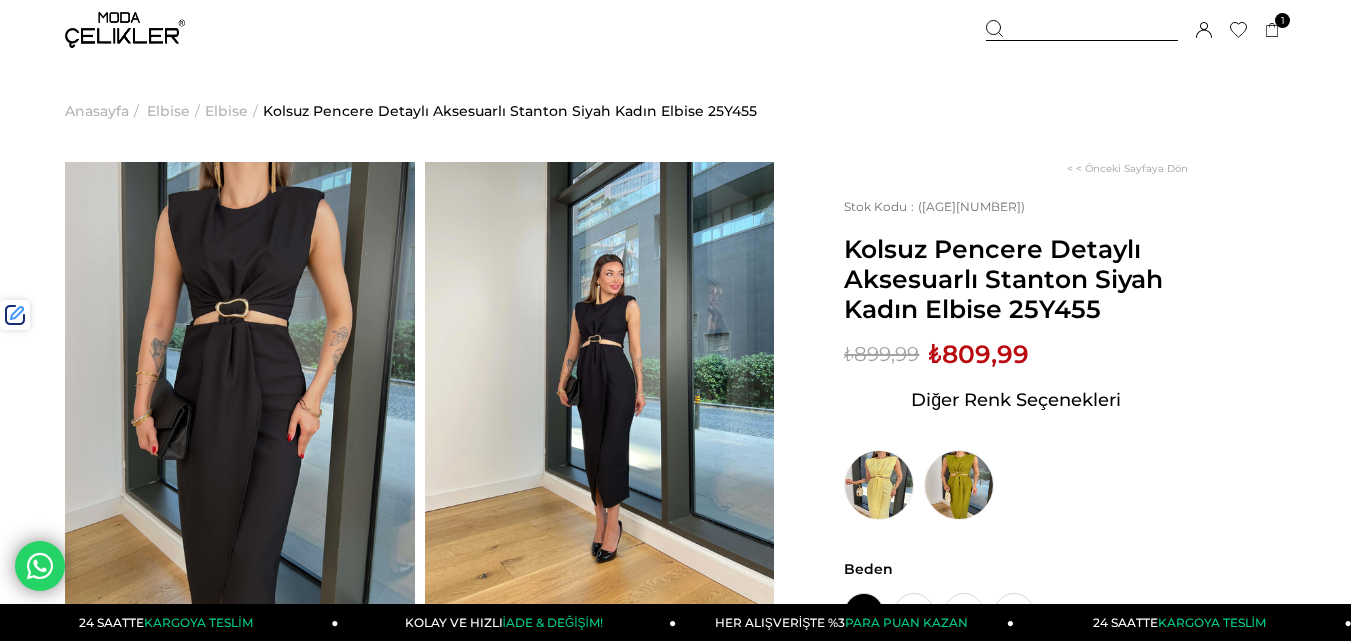 click at bounding box center (1082, 30) 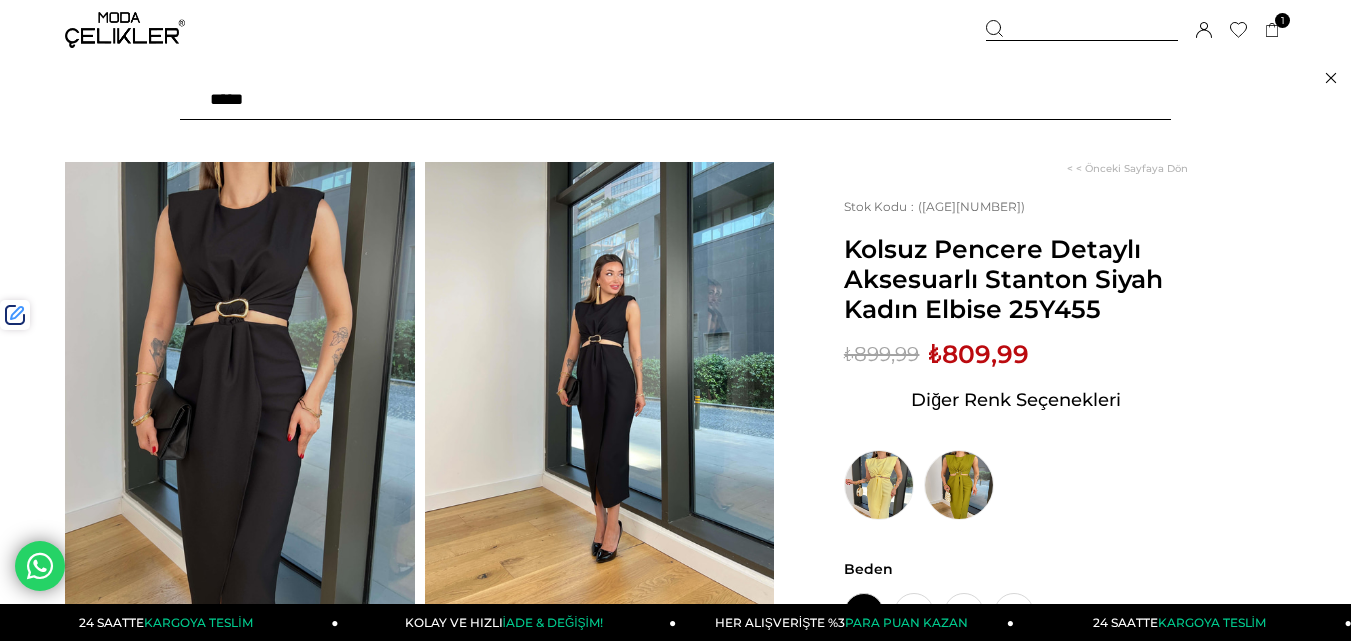paste on "******" 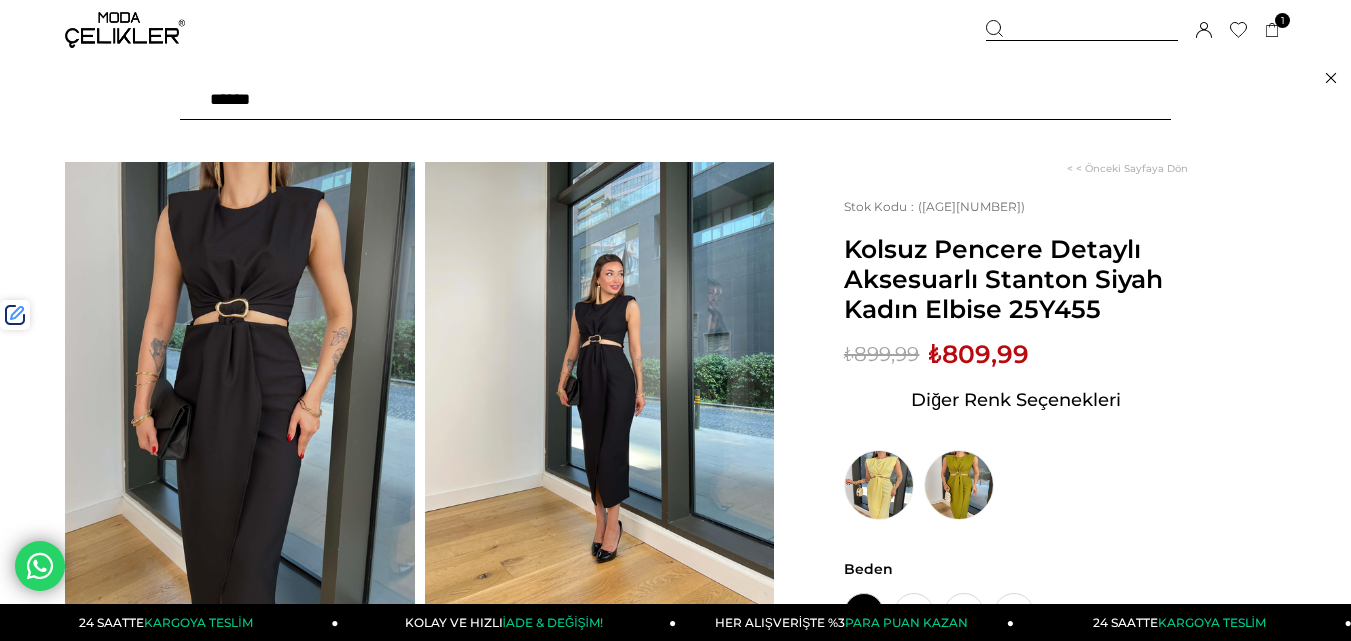 type on "******" 